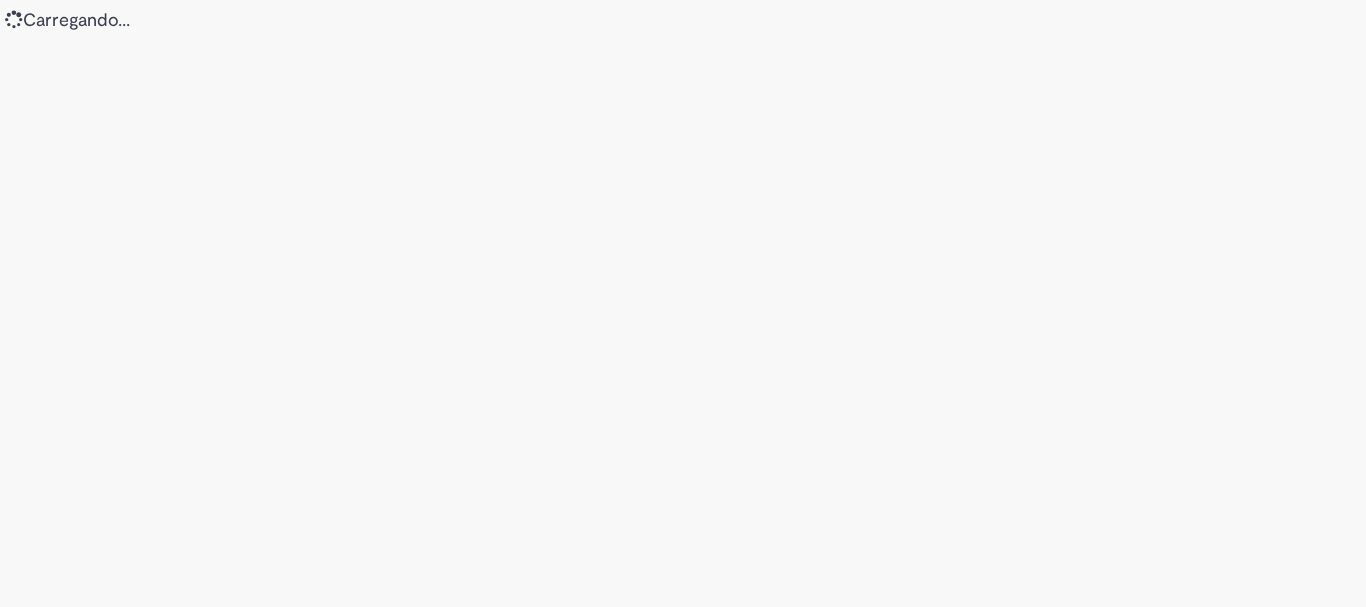 scroll, scrollTop: 0, scrollLeft: 0, axis: both 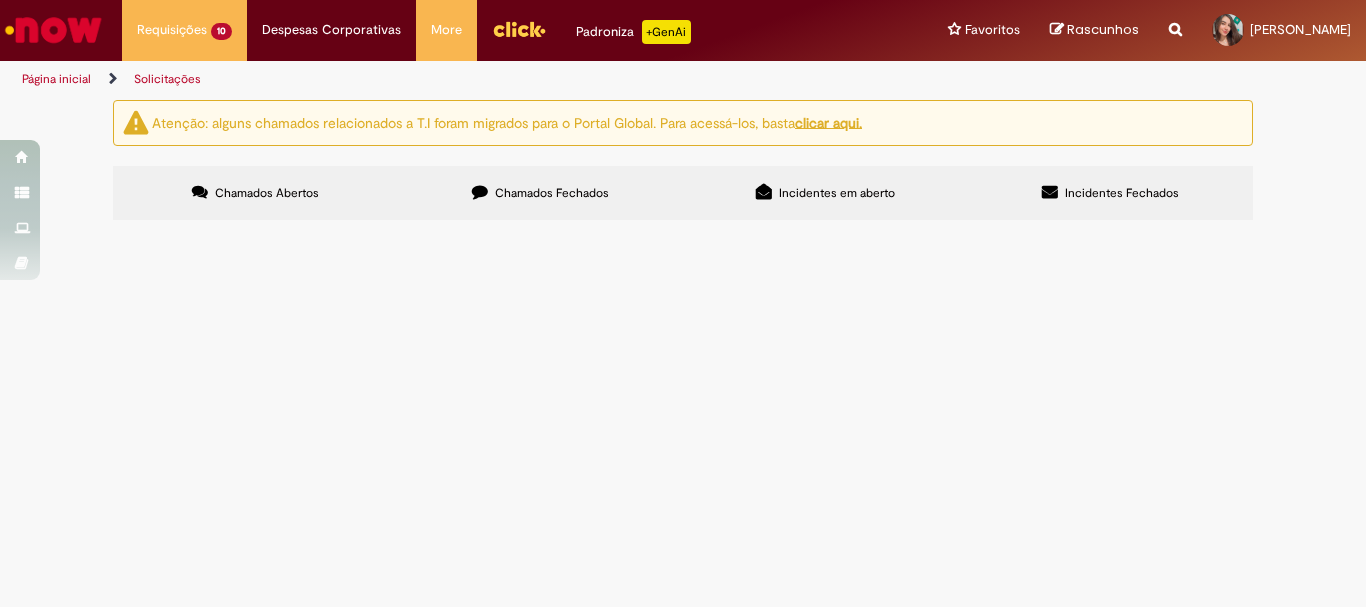 click on "Boa tarde!
Conseguem corrigir a posição para a contratação da [PERSON_NAME] por favor?" at bounding box center (0, 0) 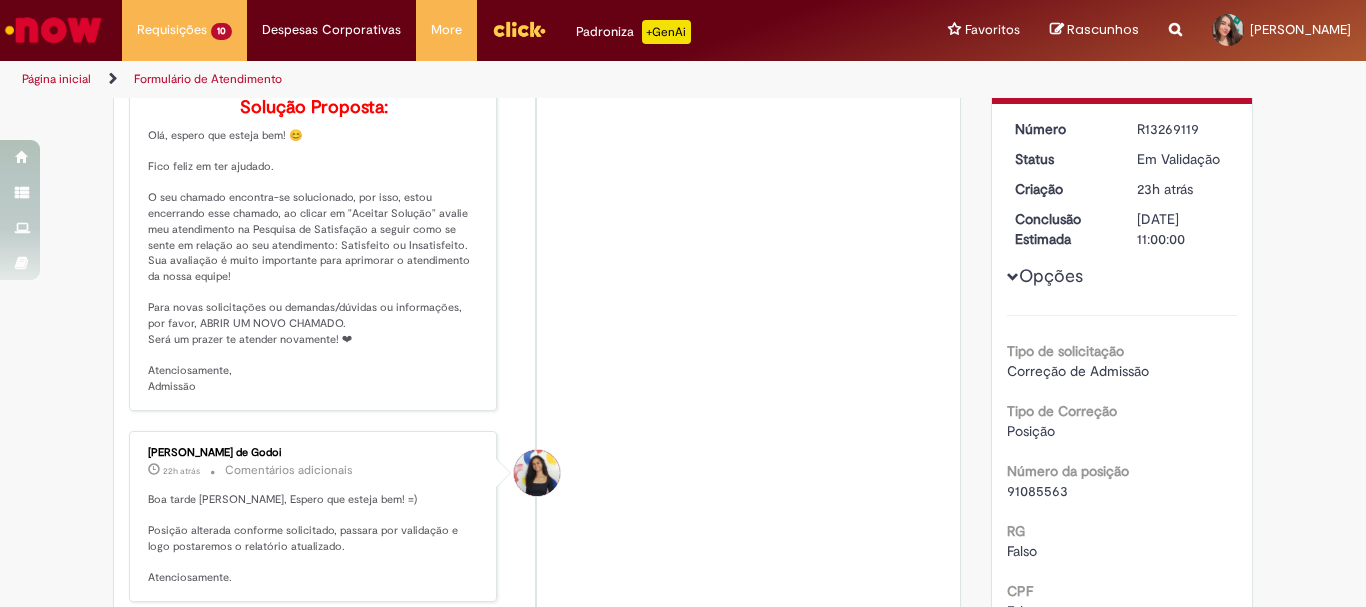scroll, scrollTop: 371, scrollLeft: 0, axis: vertical 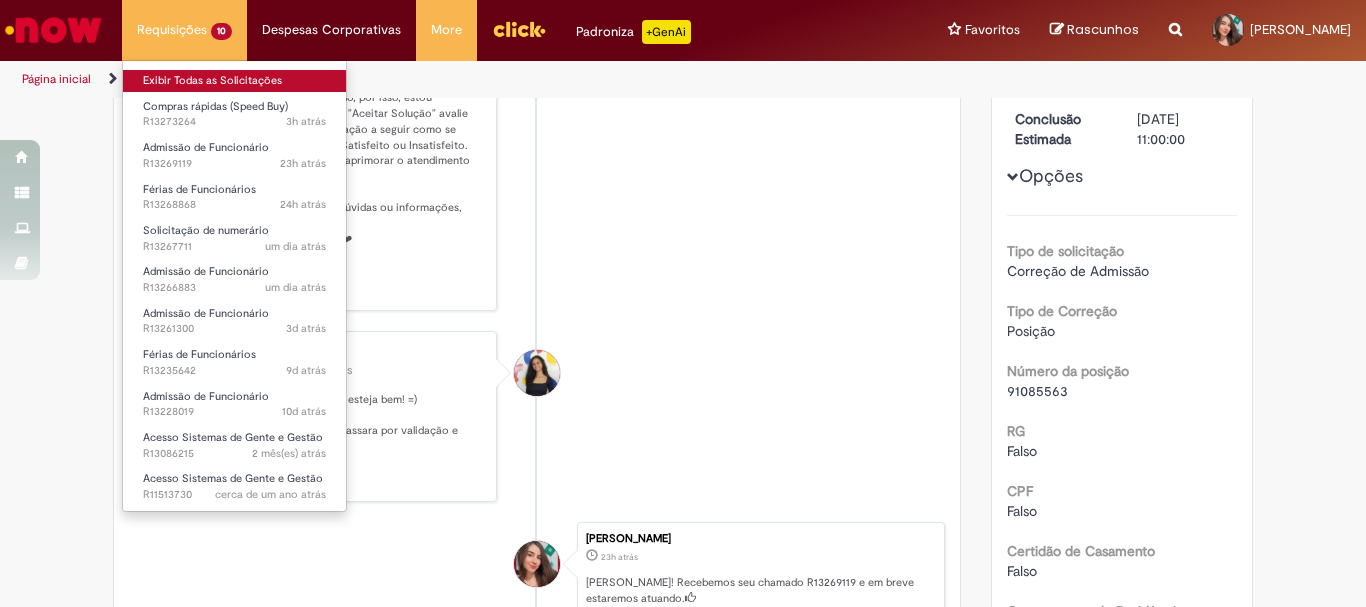 click on "Exibir Todas as Solicitações" at bounding box center (234, 81) 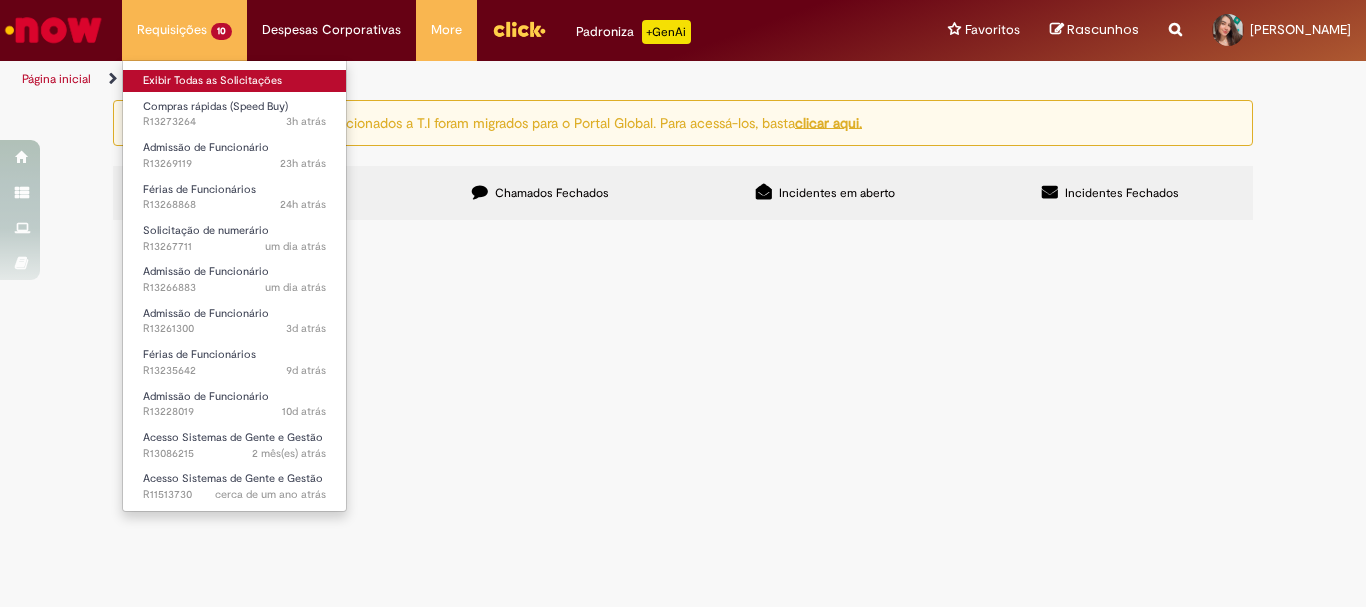 scroll, scrollTop: 0, scrollLeft: 0, axis: both 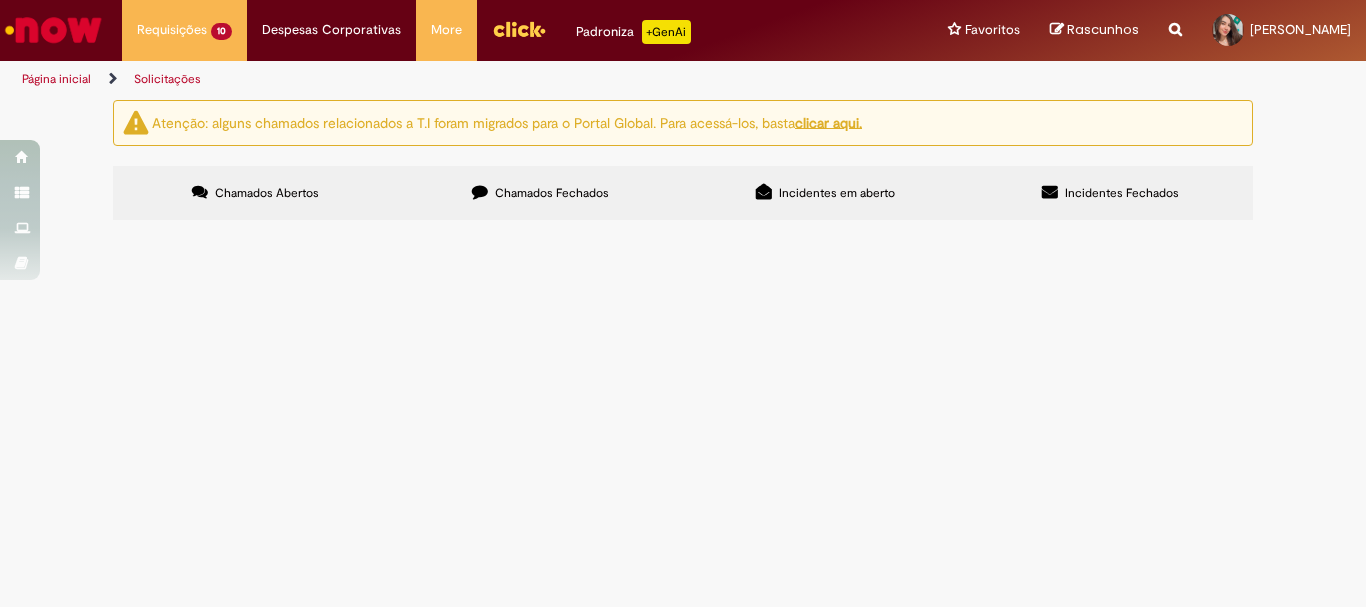click on "Chamados Fechados" at bounding box center [552, 193] 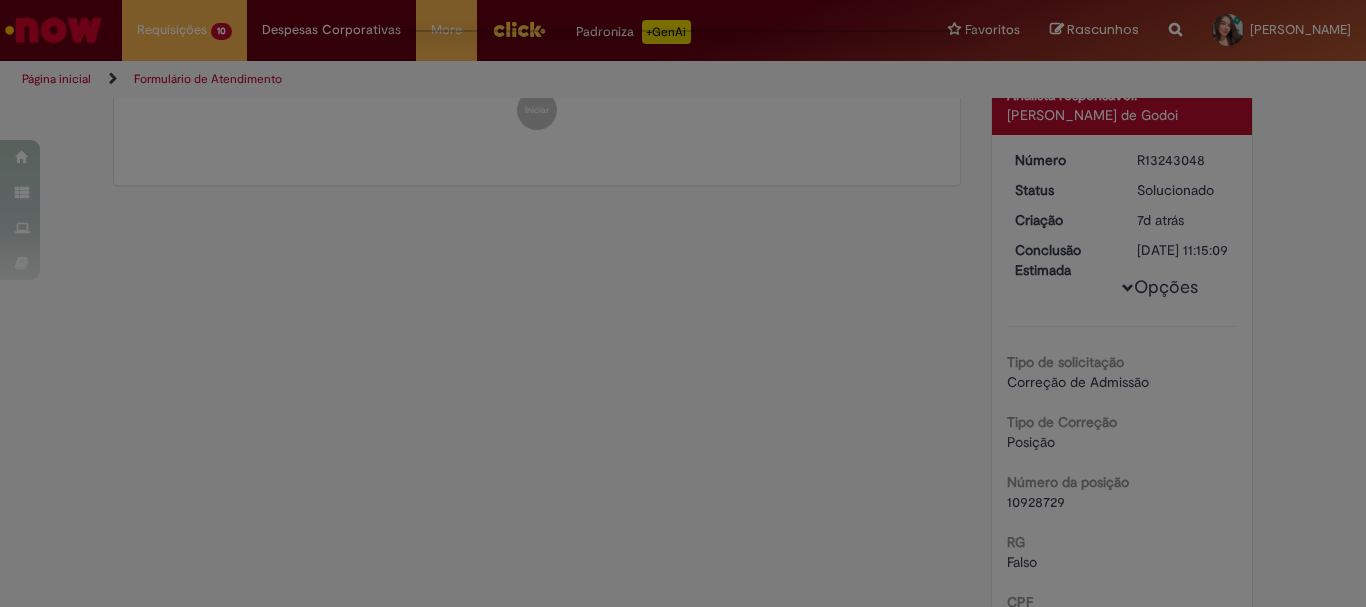 scroll, scrollTop: 0, scrollLeft: 0, axis: both 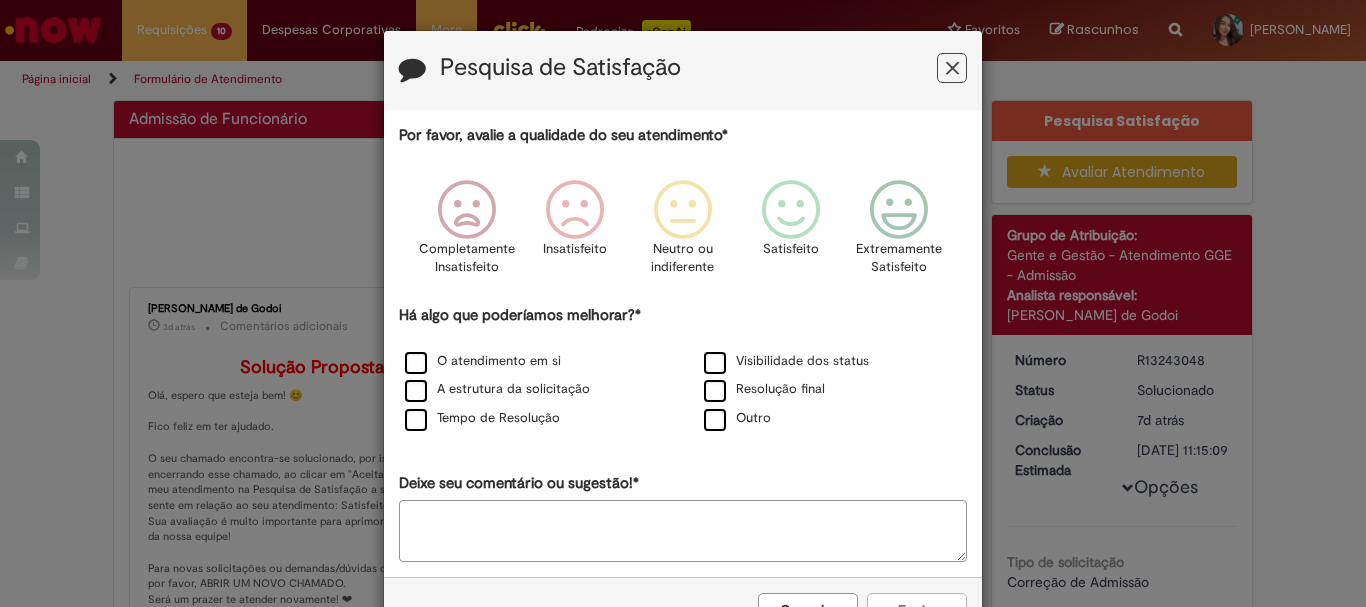 click at bounding box center [952, 68] 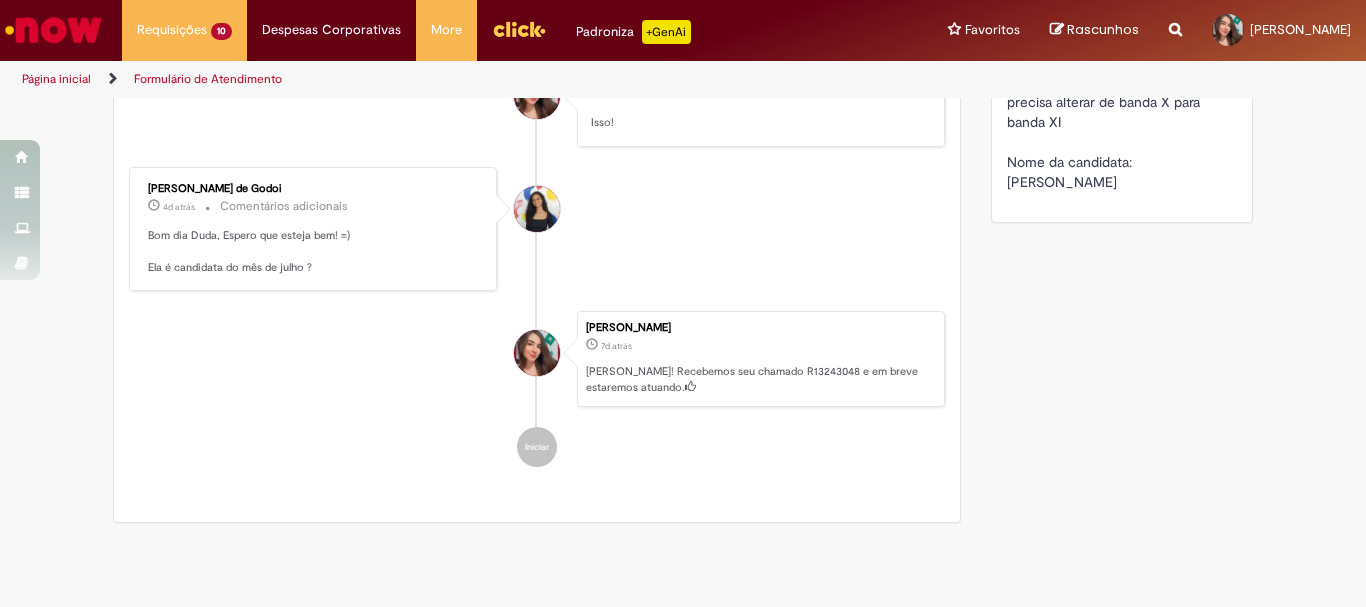 scroll, scrollTop: 1000, scrollLeft: 0, axis: vertical 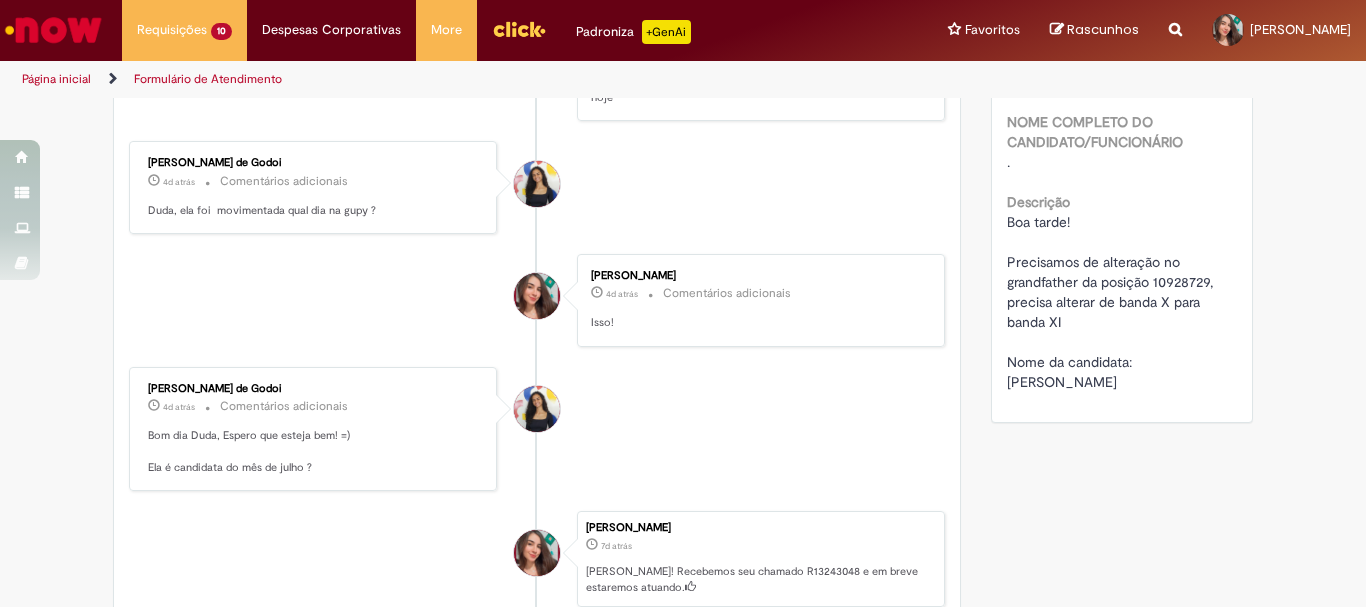 drag, startPoint x: 254, startPoint y: 191, endPoint x: 138, endPoint y: 191, distance: 116 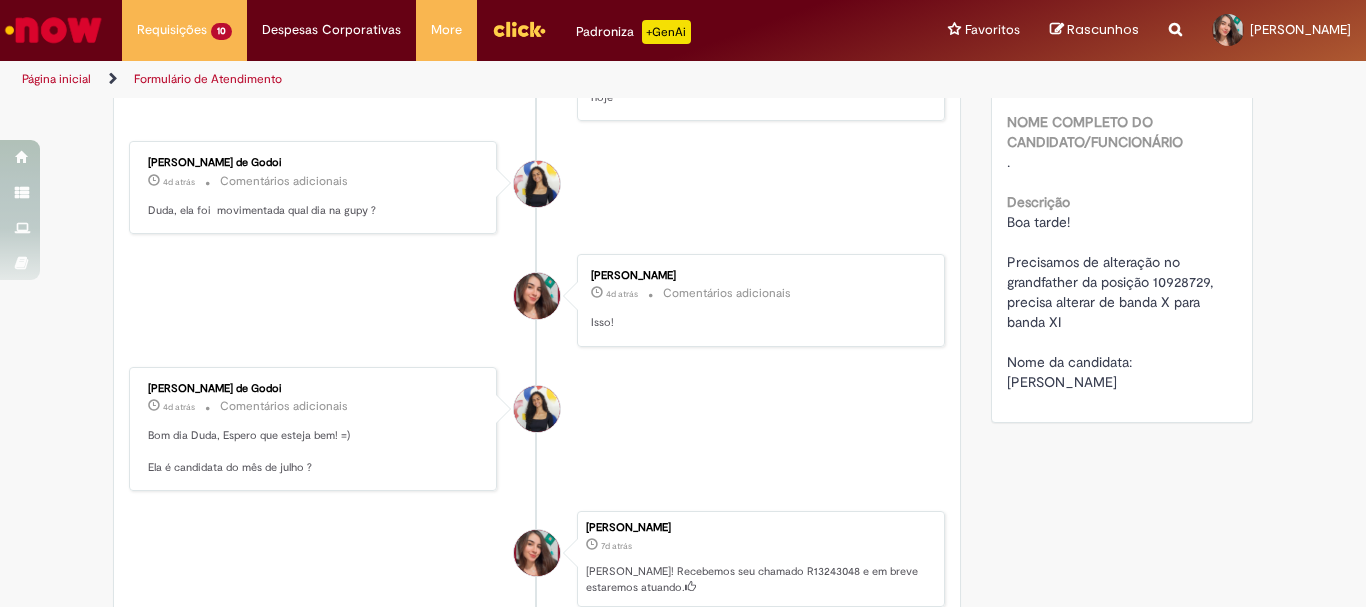 drag, startPoint x: 248, startPoint y: 193, endPoint x: 140, endPoint y: 197, distance: 108.07405 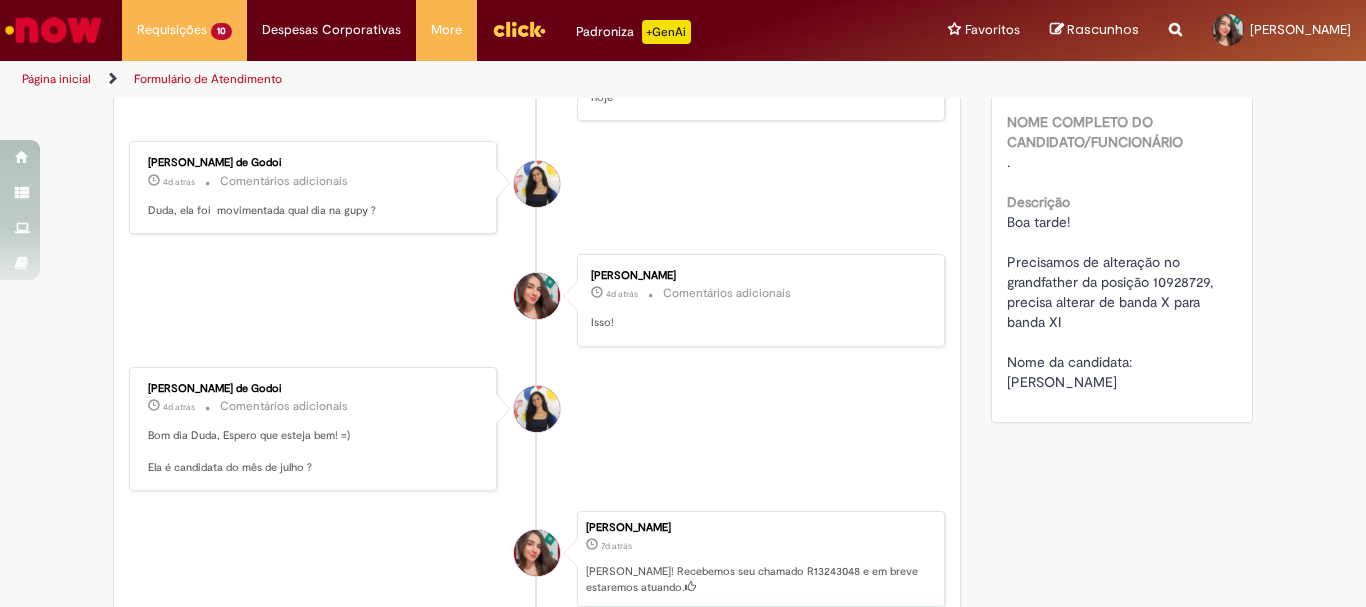 click on "[PERSON_NAME]
4d atrás 4 dias atrás     Comentários adicionais
Isso!" at bounding box center (537, 300) 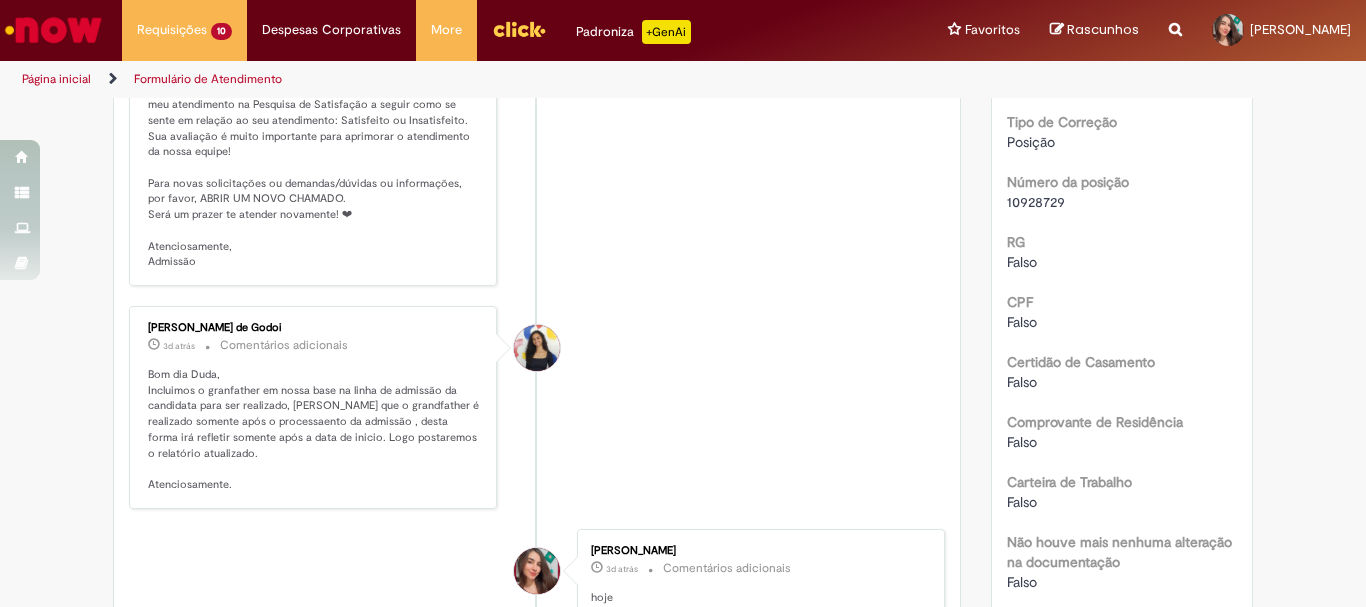 scroll, scrollTop: 0, scrollLeft: 0, axis: both 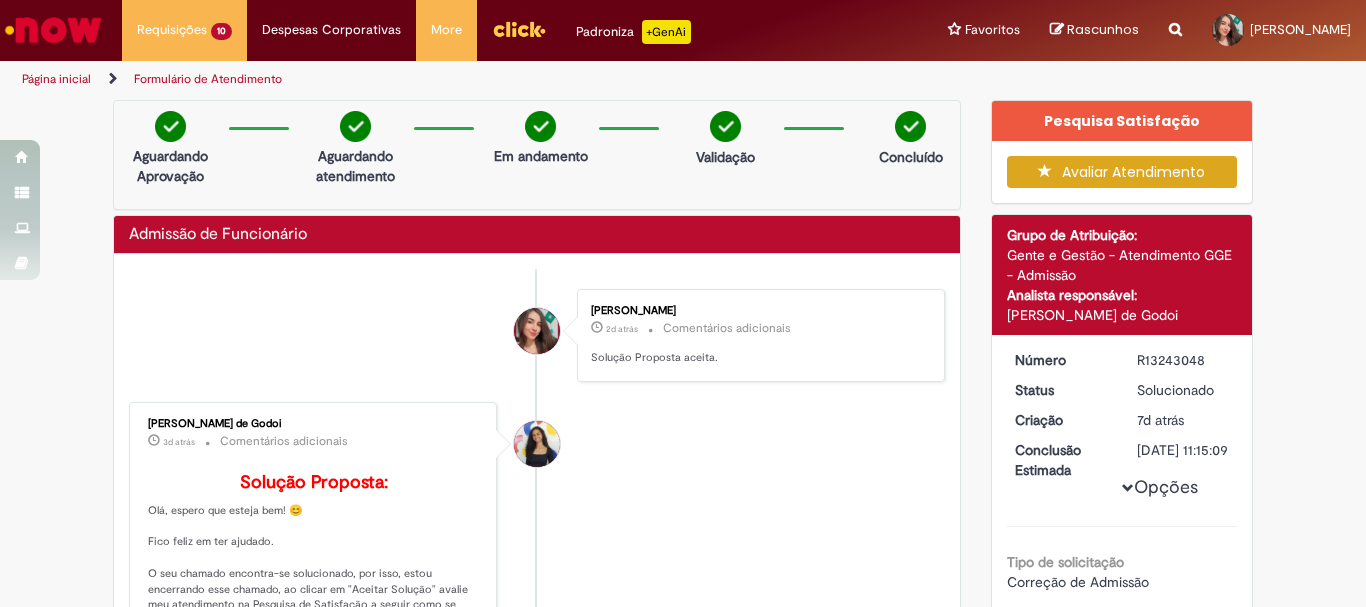 click at bounding box center (53, 30) 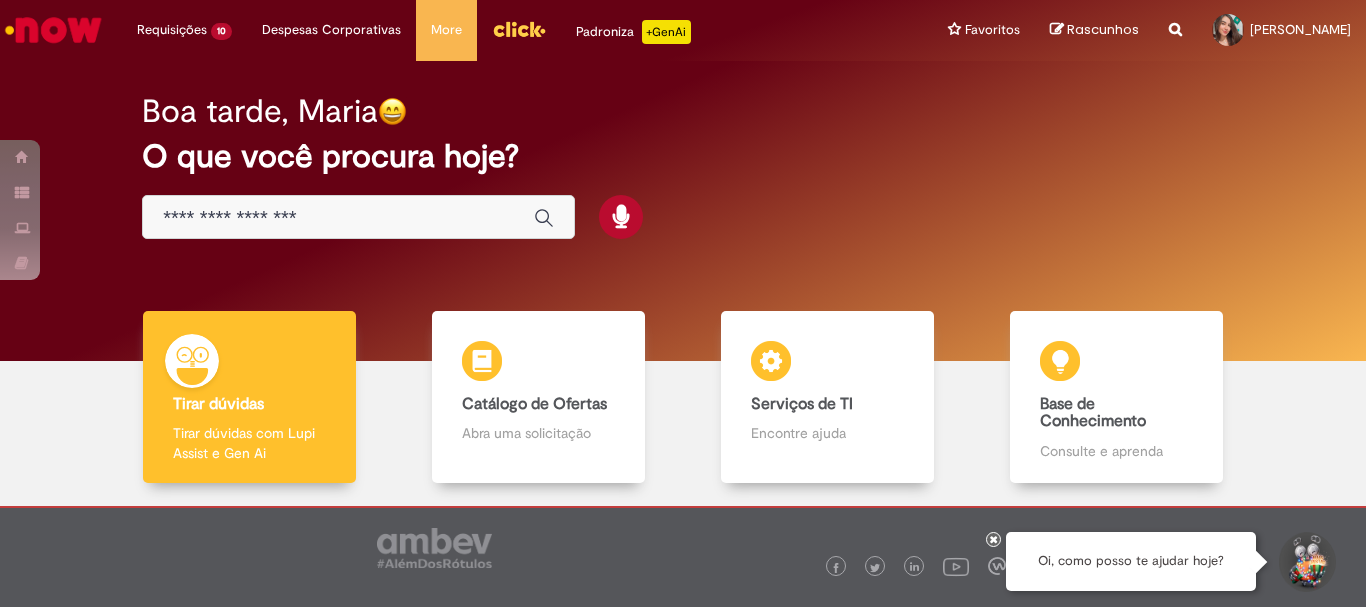 scroll, scrollTop: 0, scrollLeft: 0, axis: both 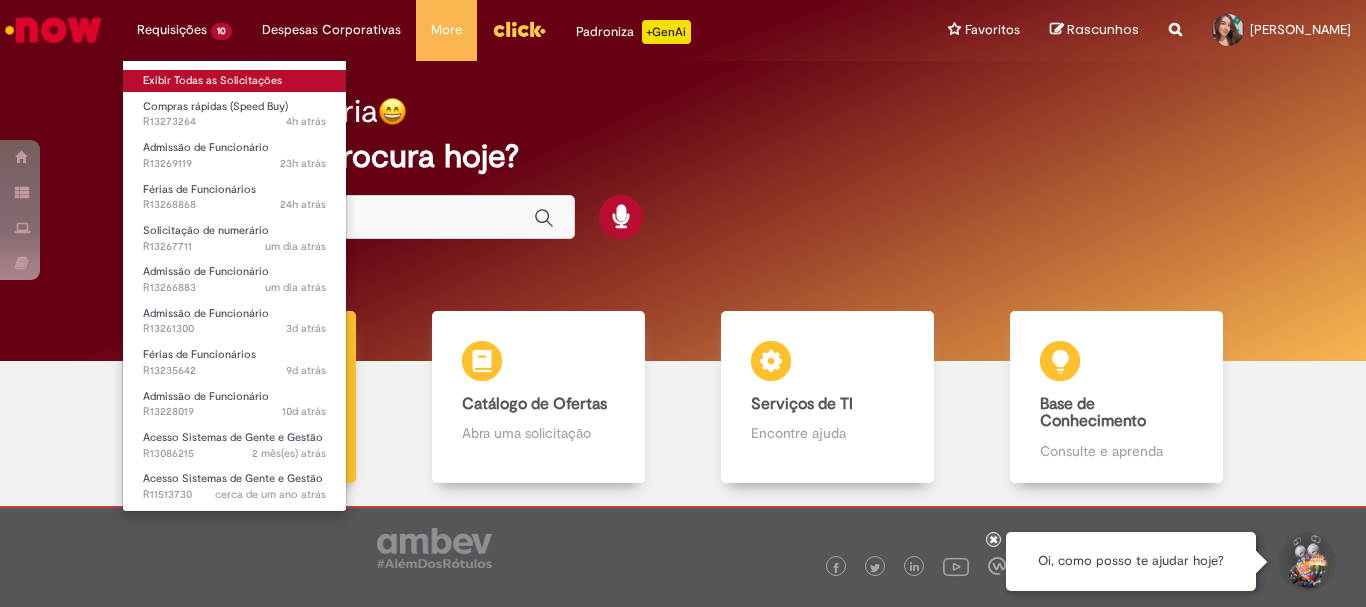 click on "Exibir Todas as Solicitações" at bounding box center [234, 81] 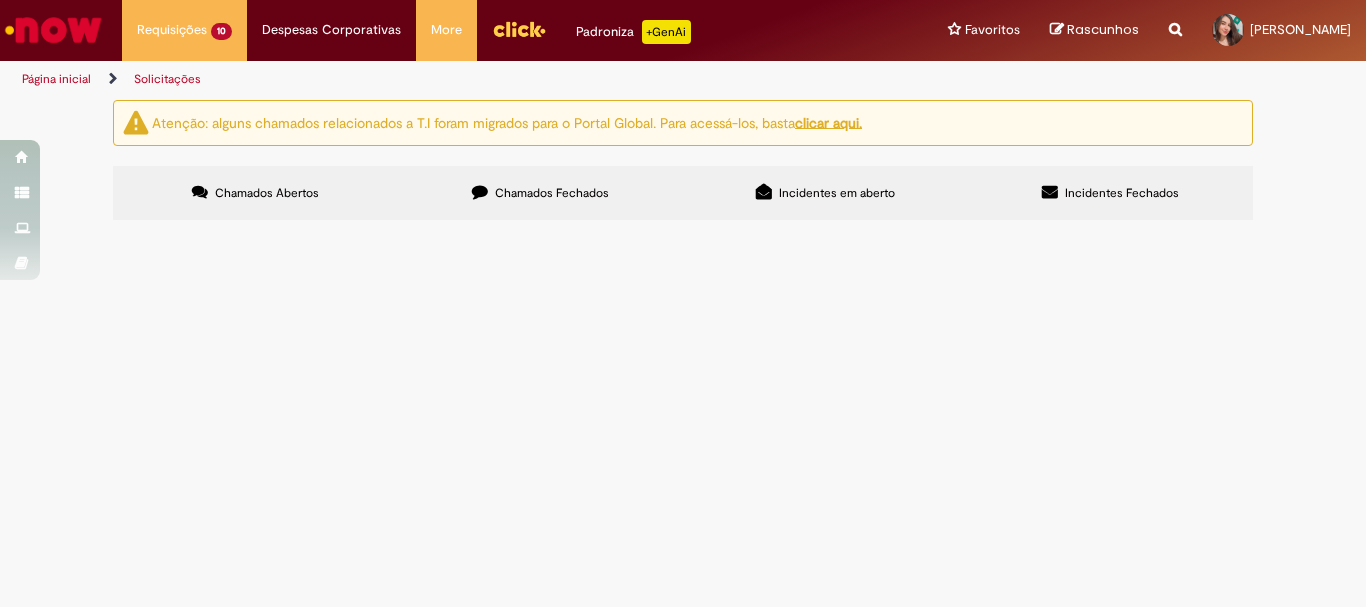 scroll, scrollTop: 0, scrollLeft: 0, axis: both 